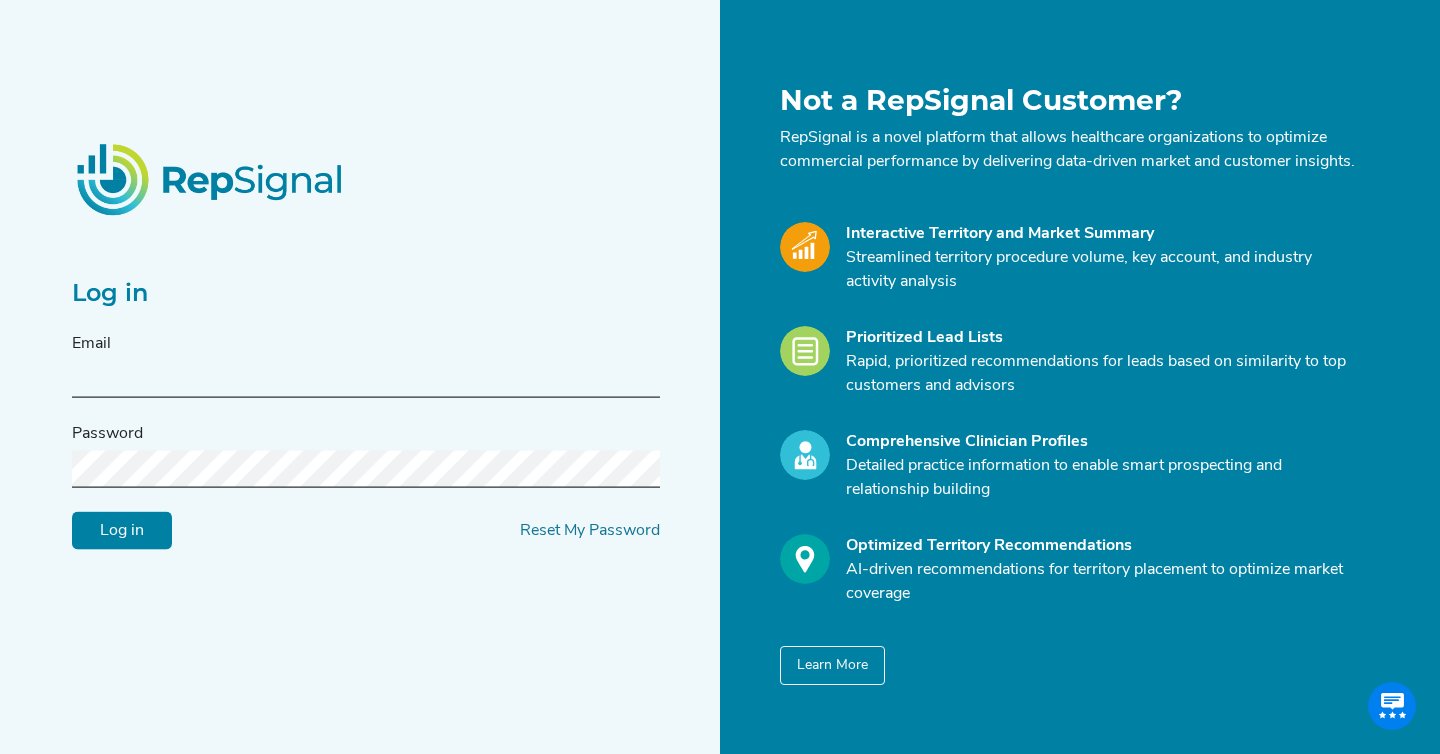 scroll, scrollTop: 0, scrollLeft: 0, axis: both 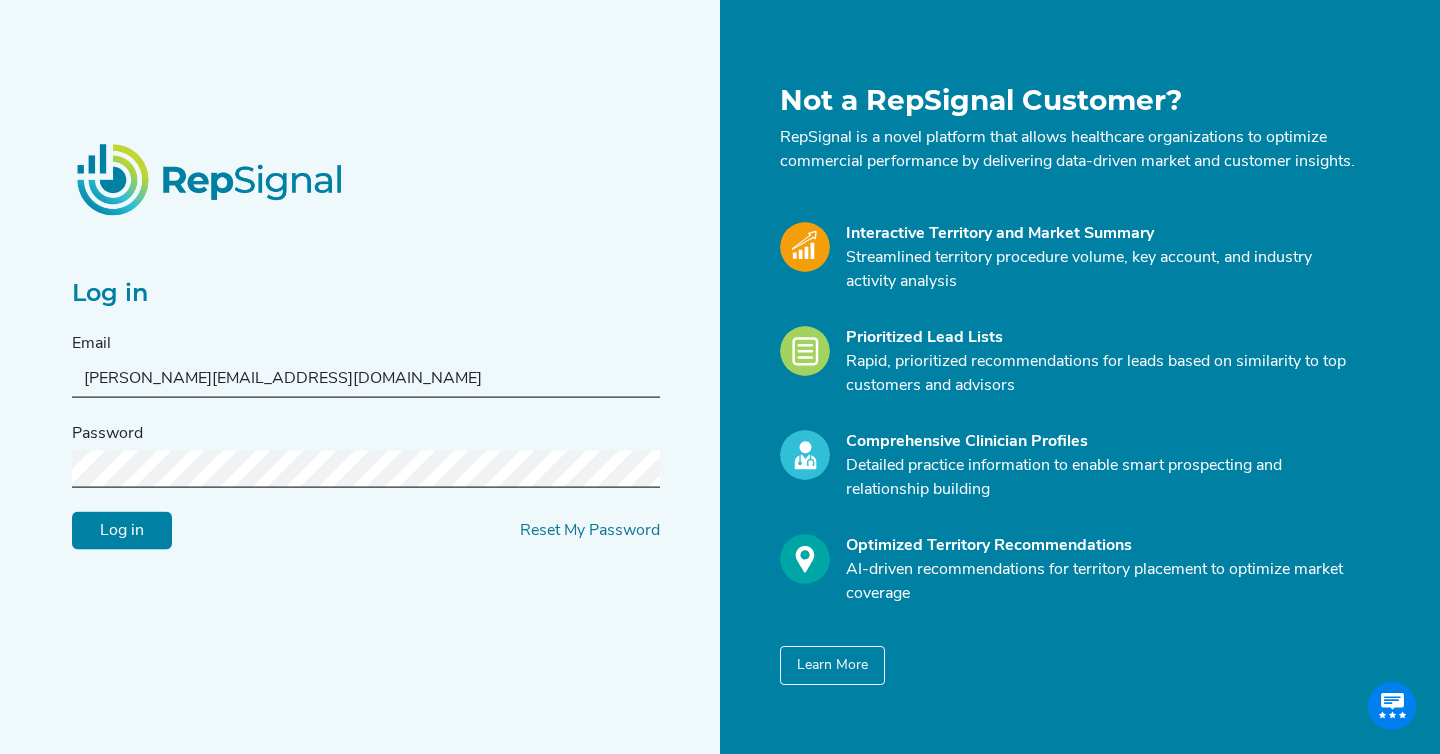 click on "Log in" at bounding box center (122, 531) 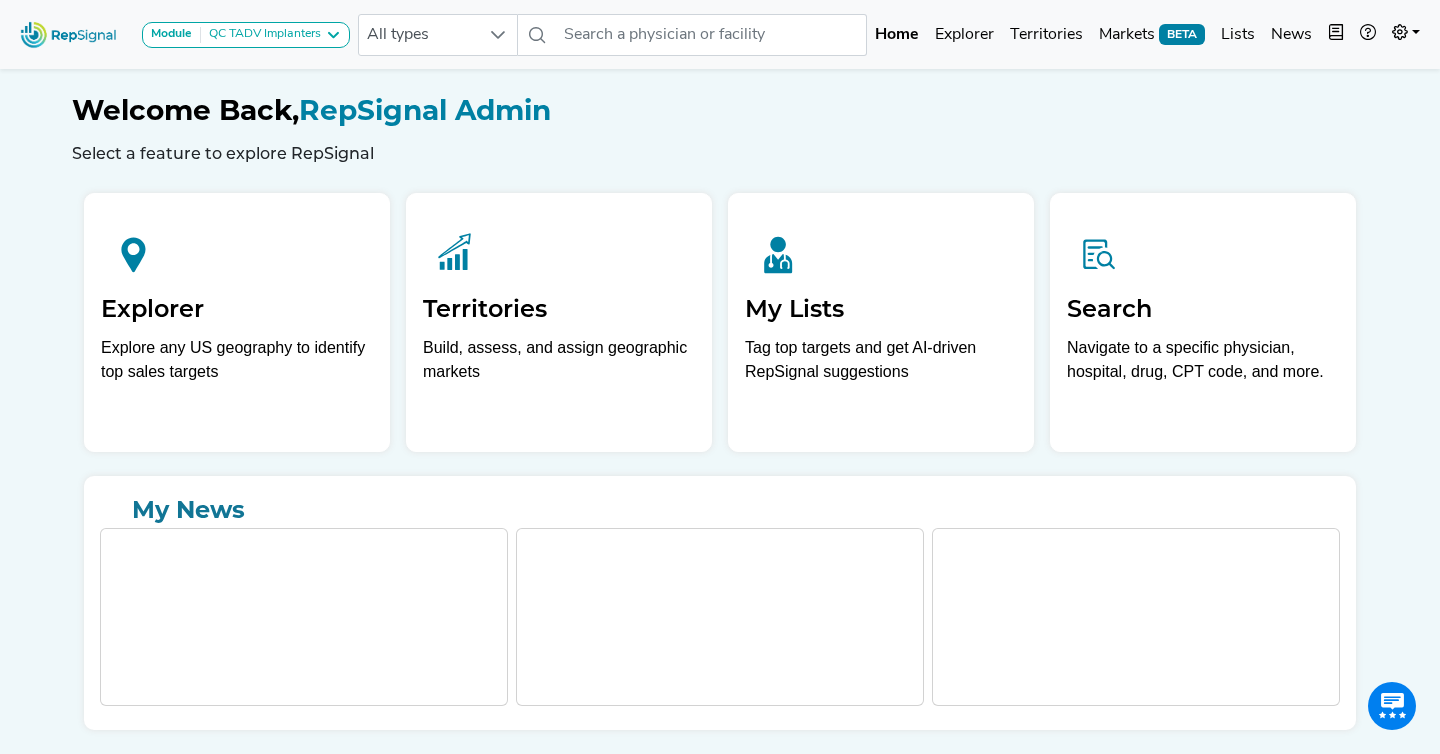 click on "Module QC TADV Implanters" at bounding box center (246, 35) 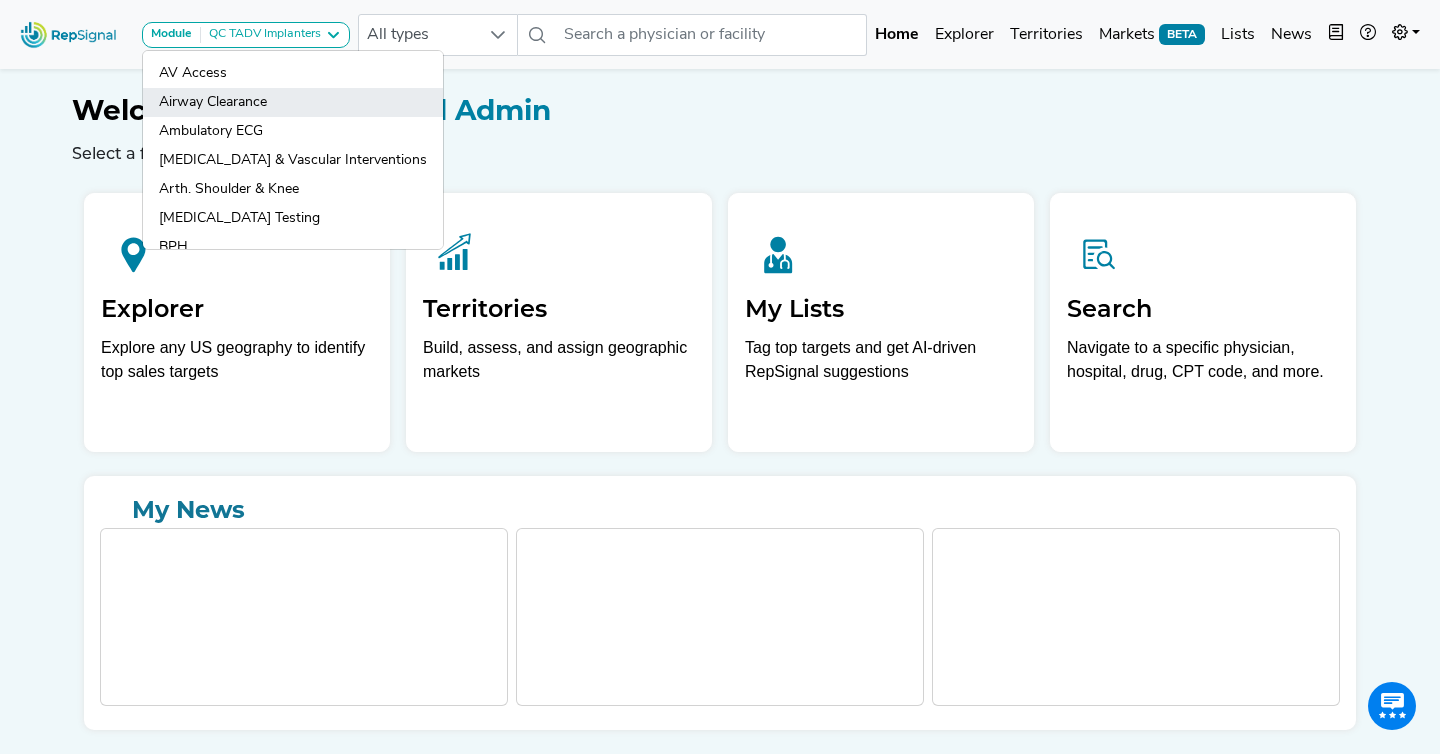 click on "Airway Clearance" 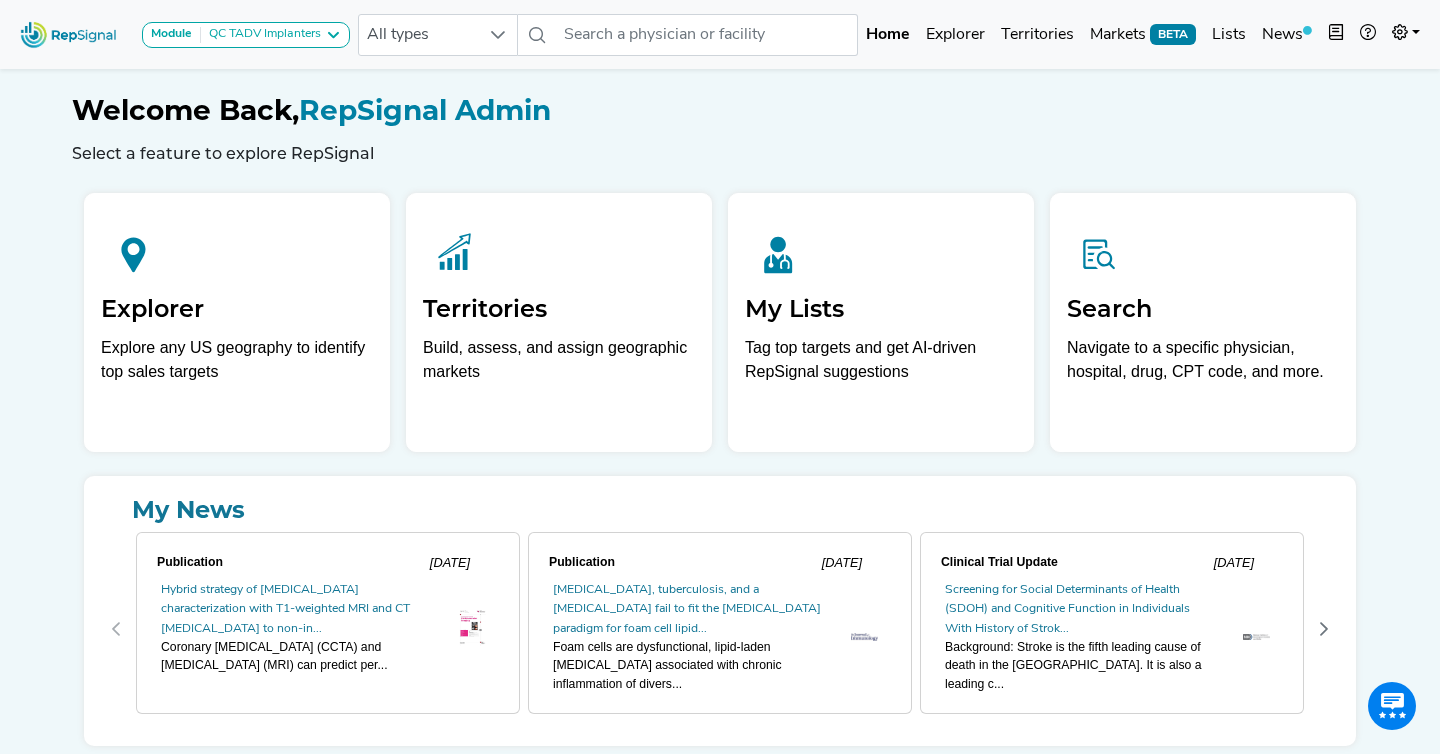 click on "QC TADV Implanters" at bounding box center [261, 35] 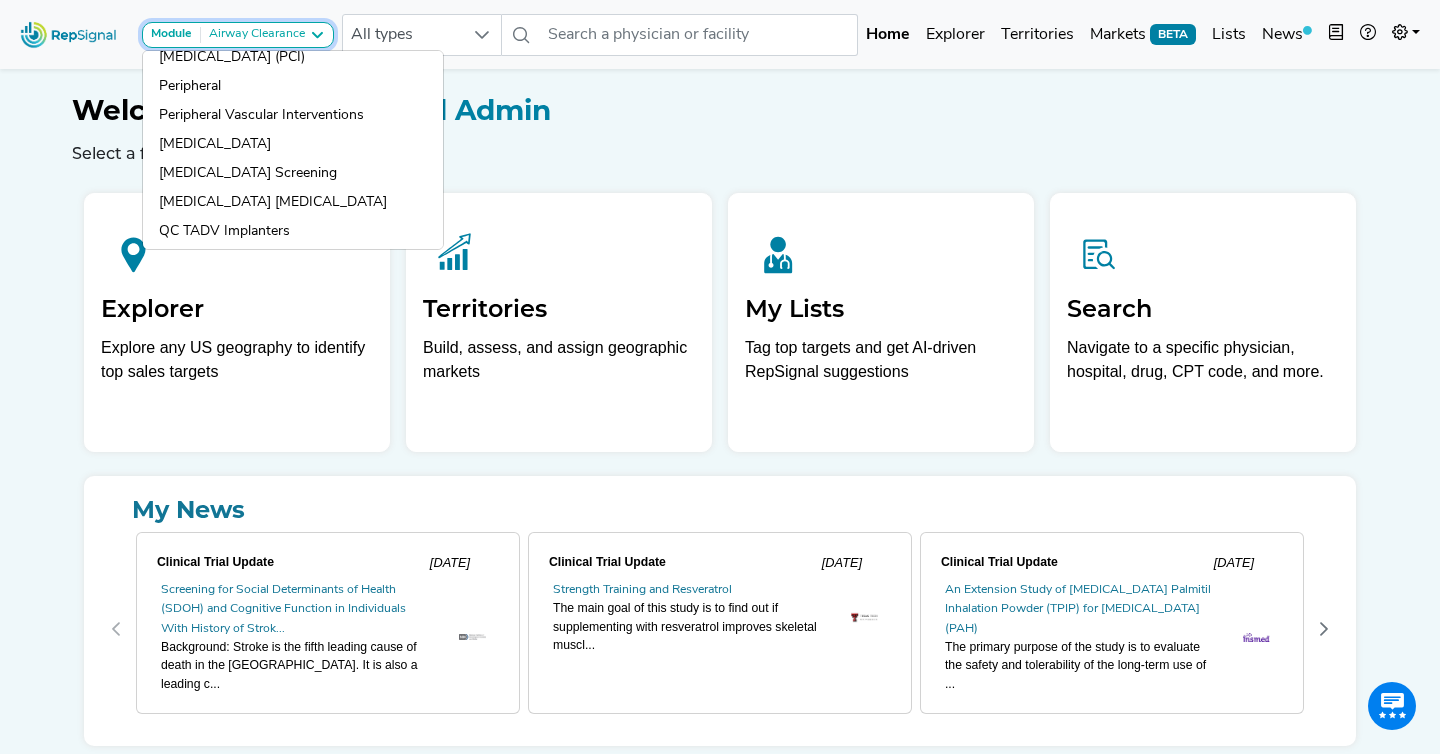 scroll, scrollTop: 1435, scrollLeft: 0, axis: vertical 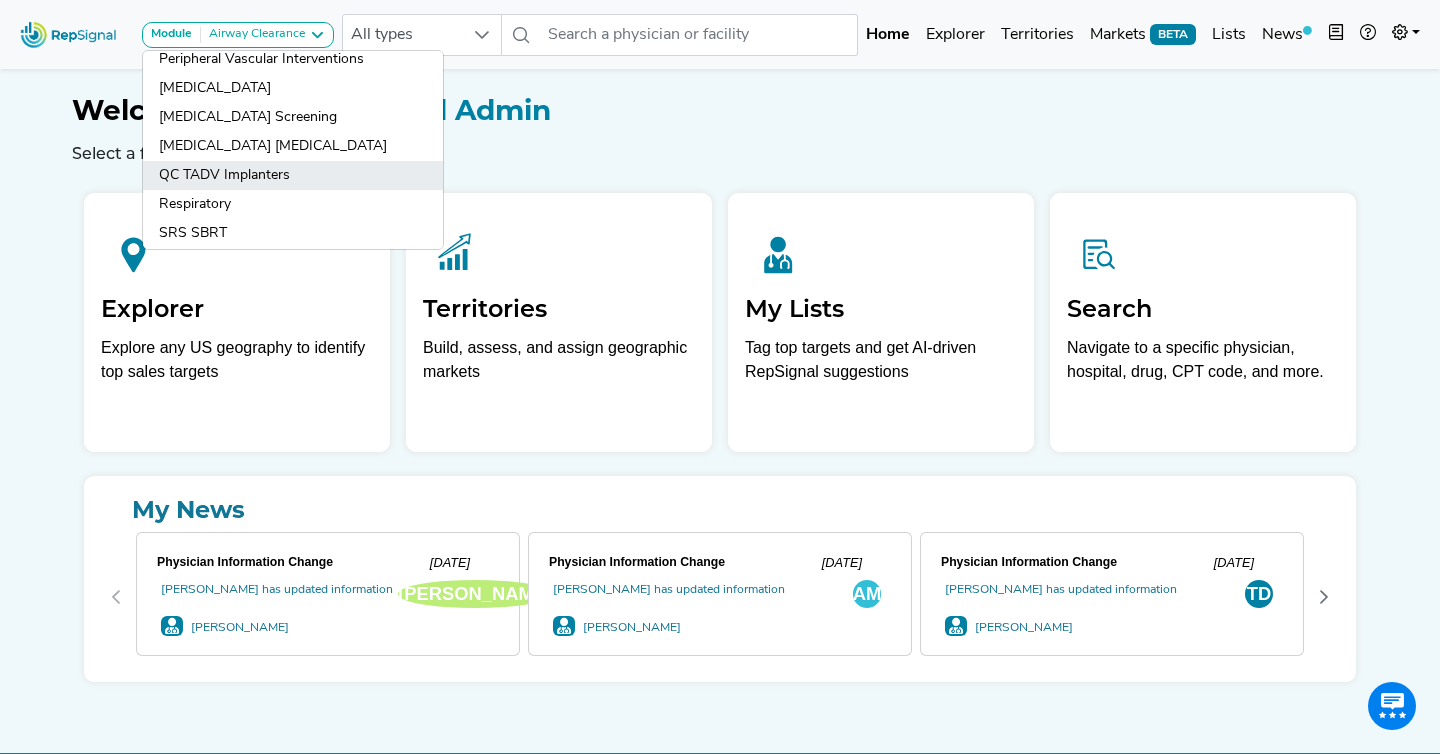 click on "QC TADV Implanters" 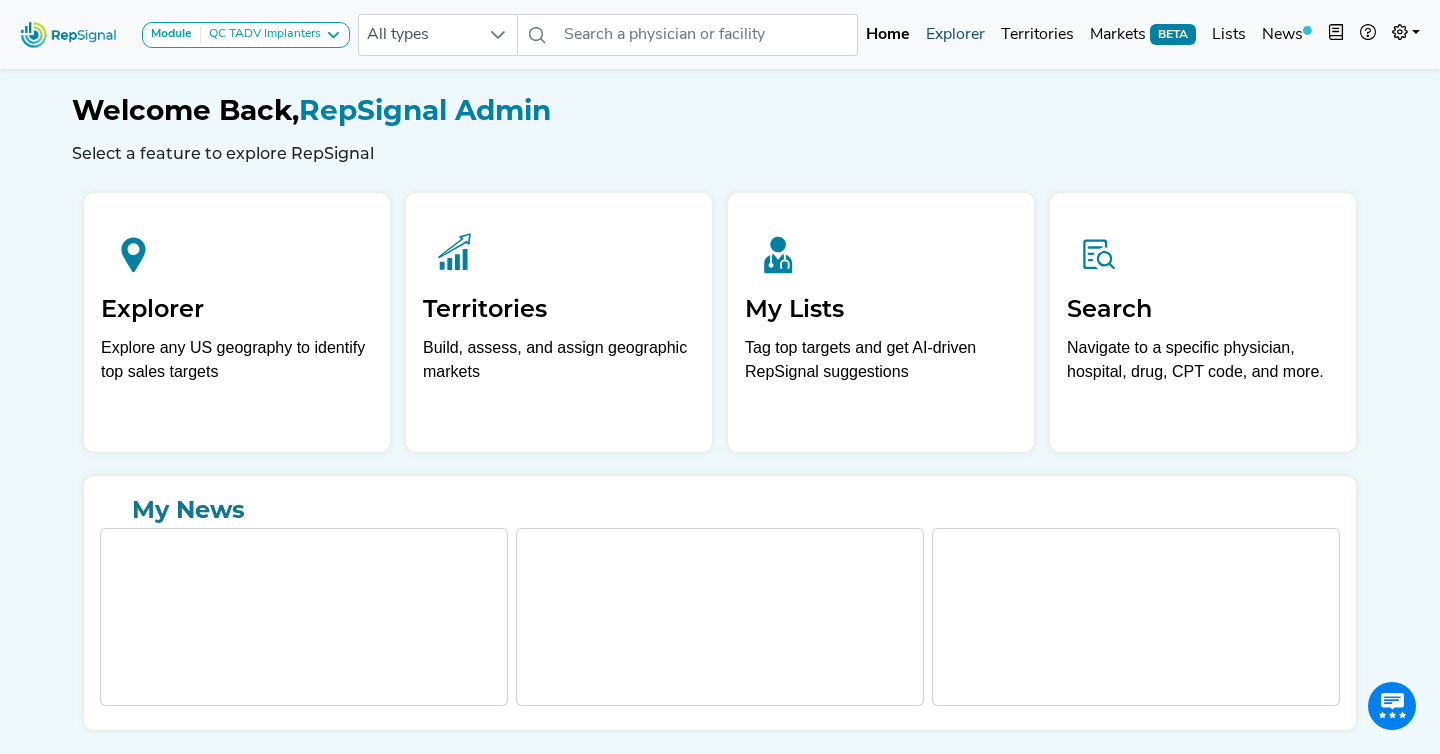 click on "Explorer" at bounding box center [955, 35] 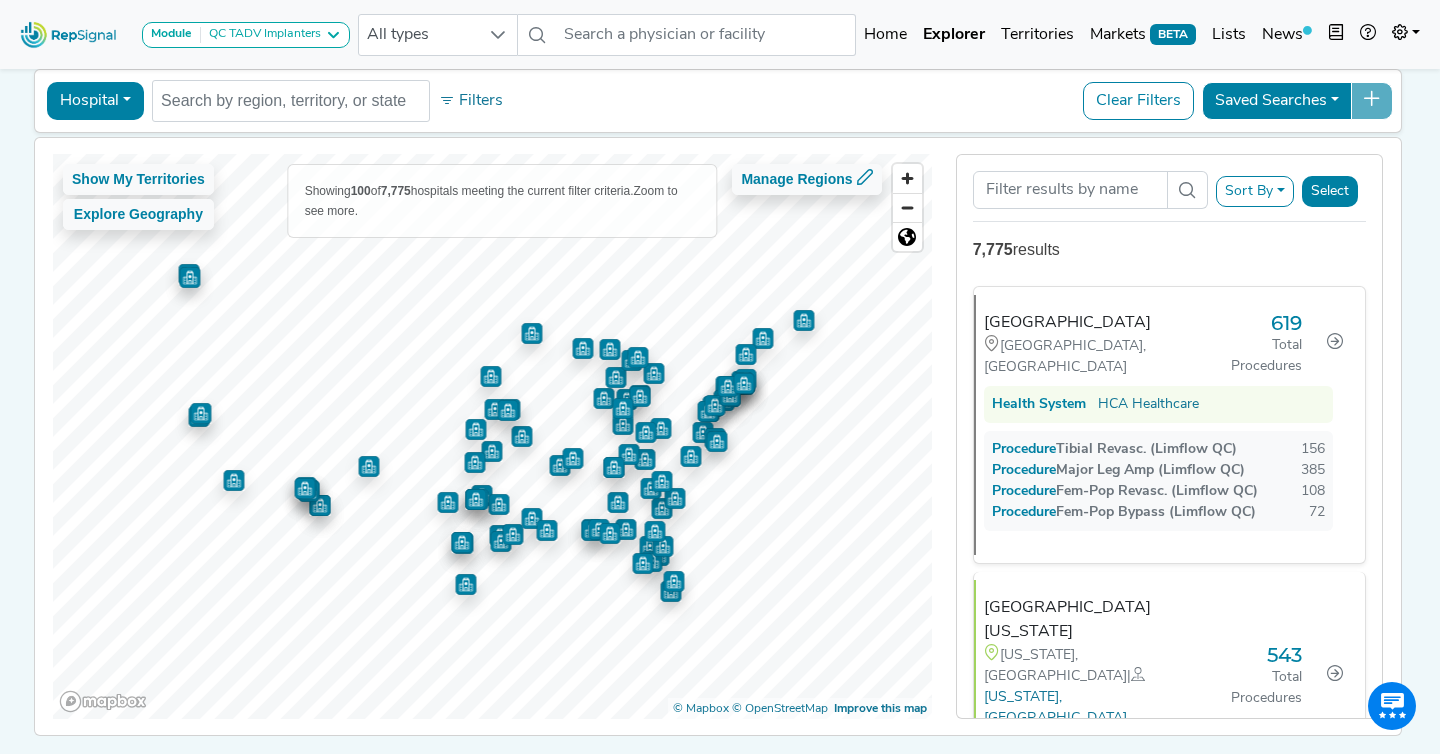 scroll, scrollTop: 94, scrollLeft: 0, axis: vertical 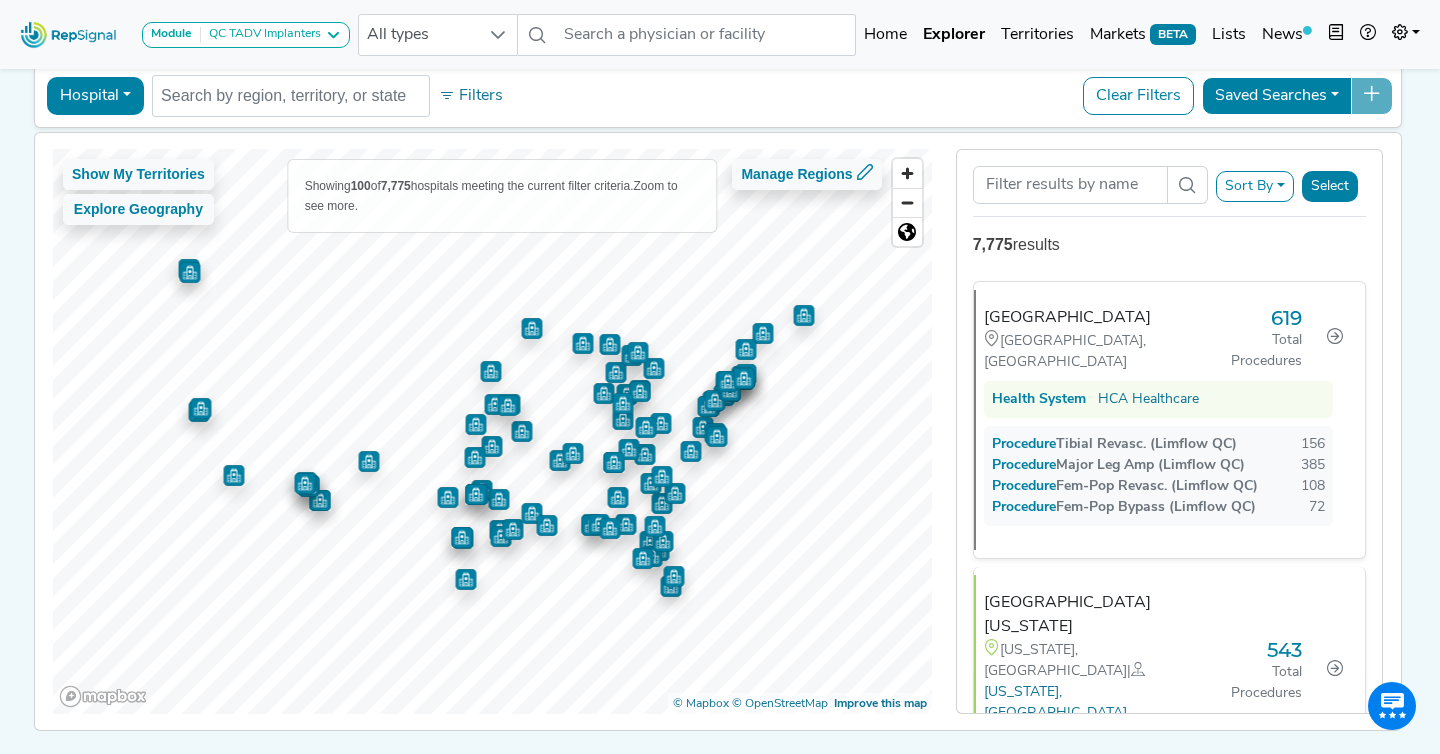 click on "Sort By" at bounding box center [1255, 186] 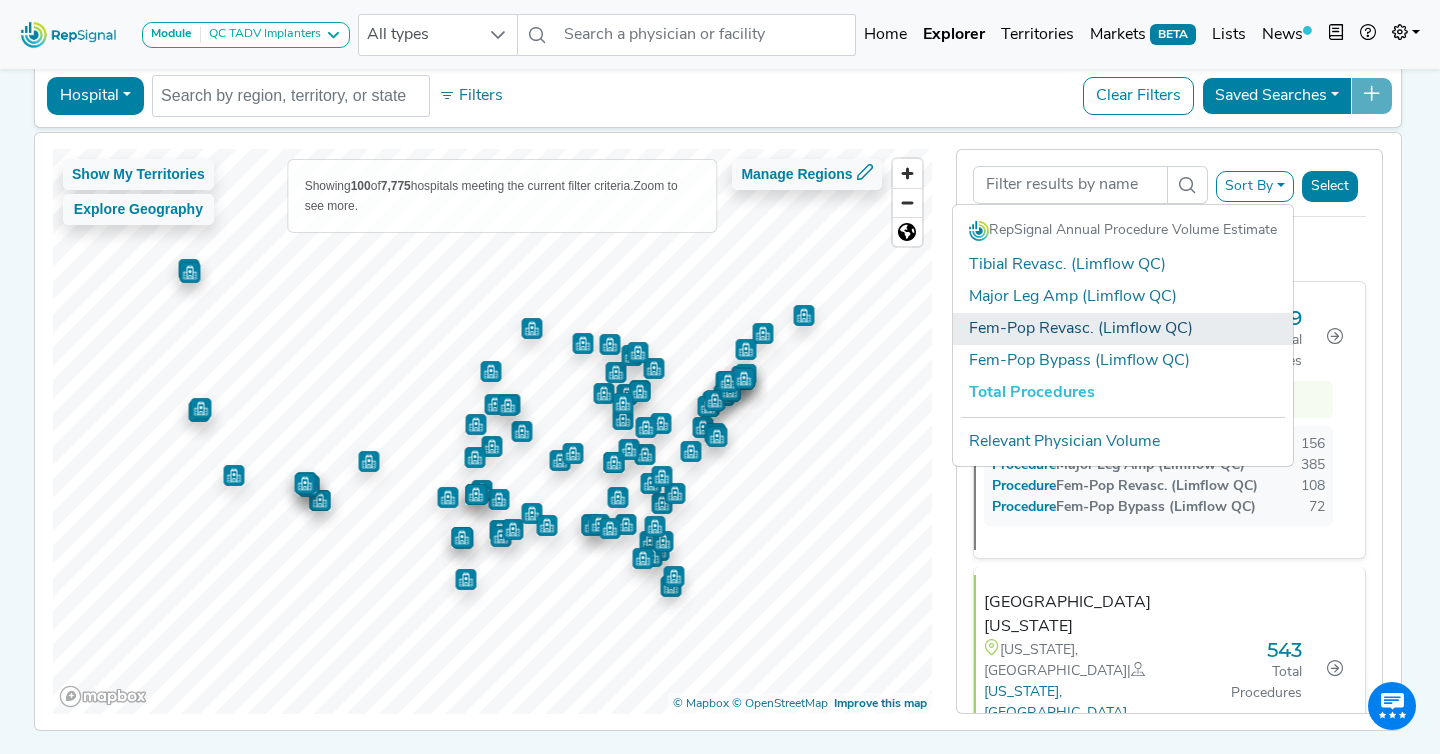 click on "Fem-Pop Revasc. (Limflow QC)" at bounding box center (1123, 329) 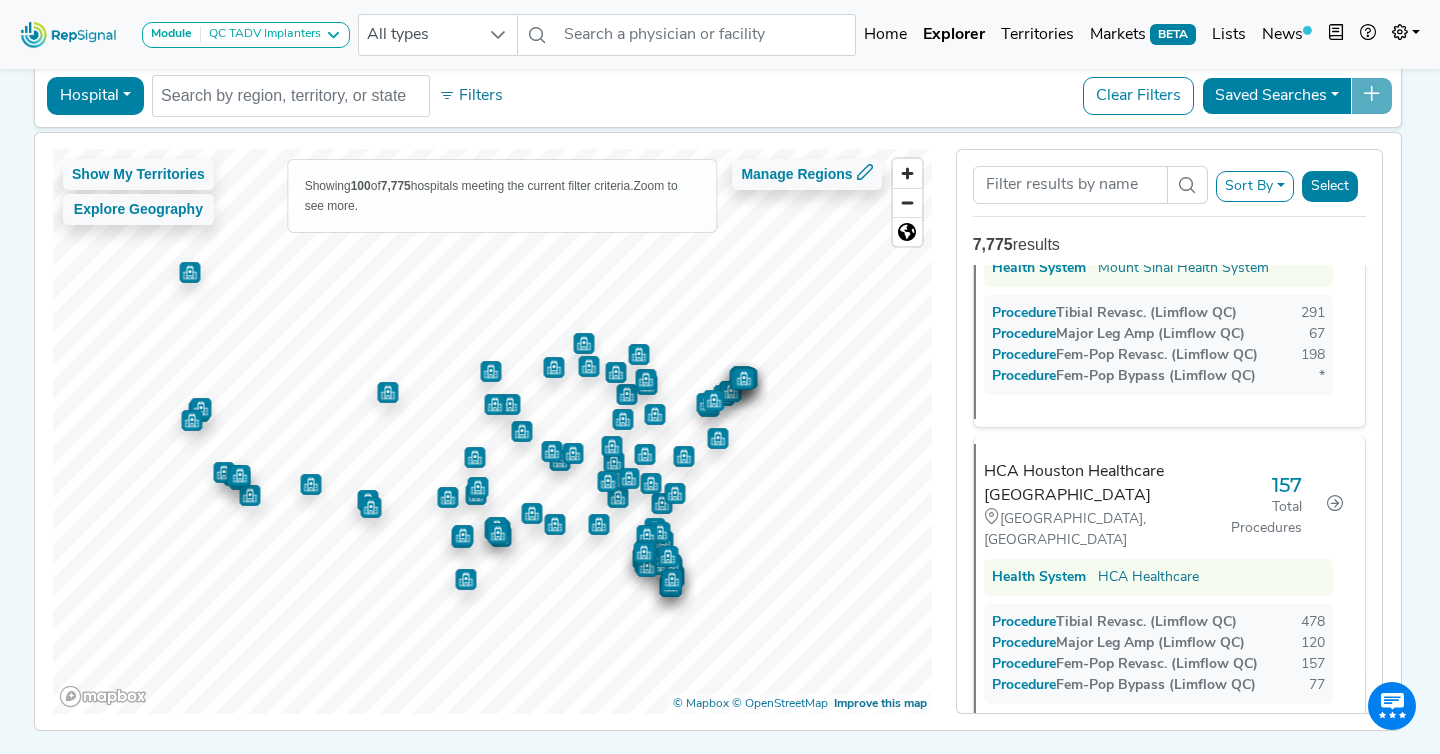 scroll, scrollTop: 0, scrollLeft: 0, axis: both 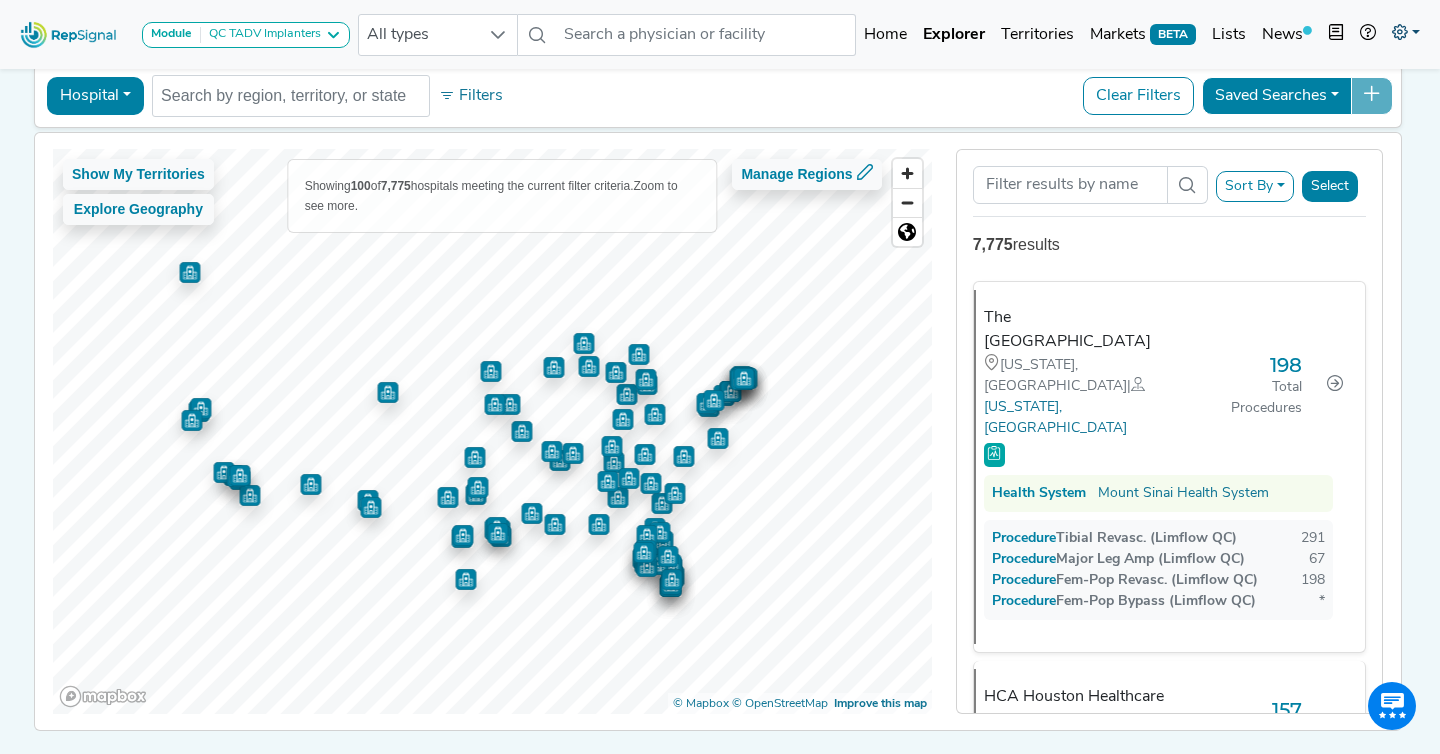 click at bounding box center [1406, 35] 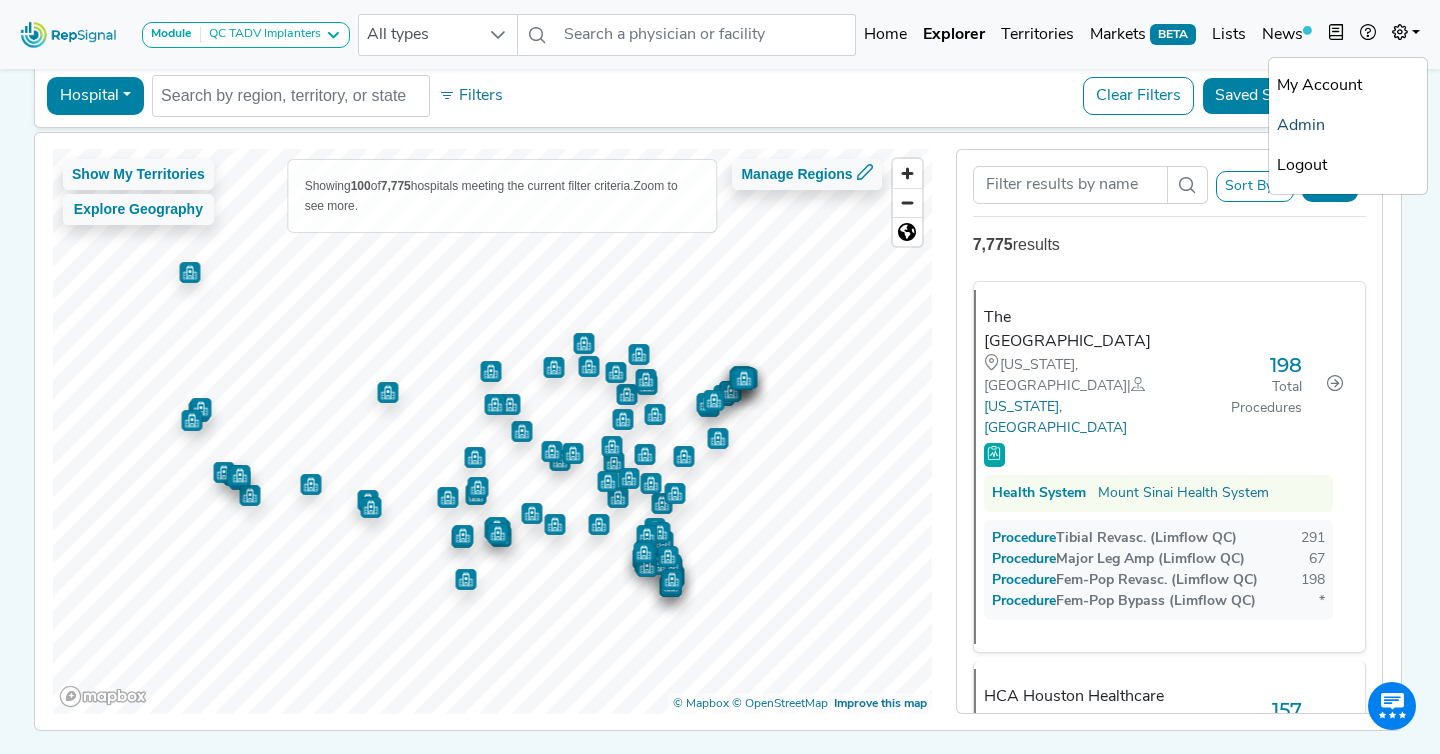 click on "Admin" at bounding box center (1348, 126) 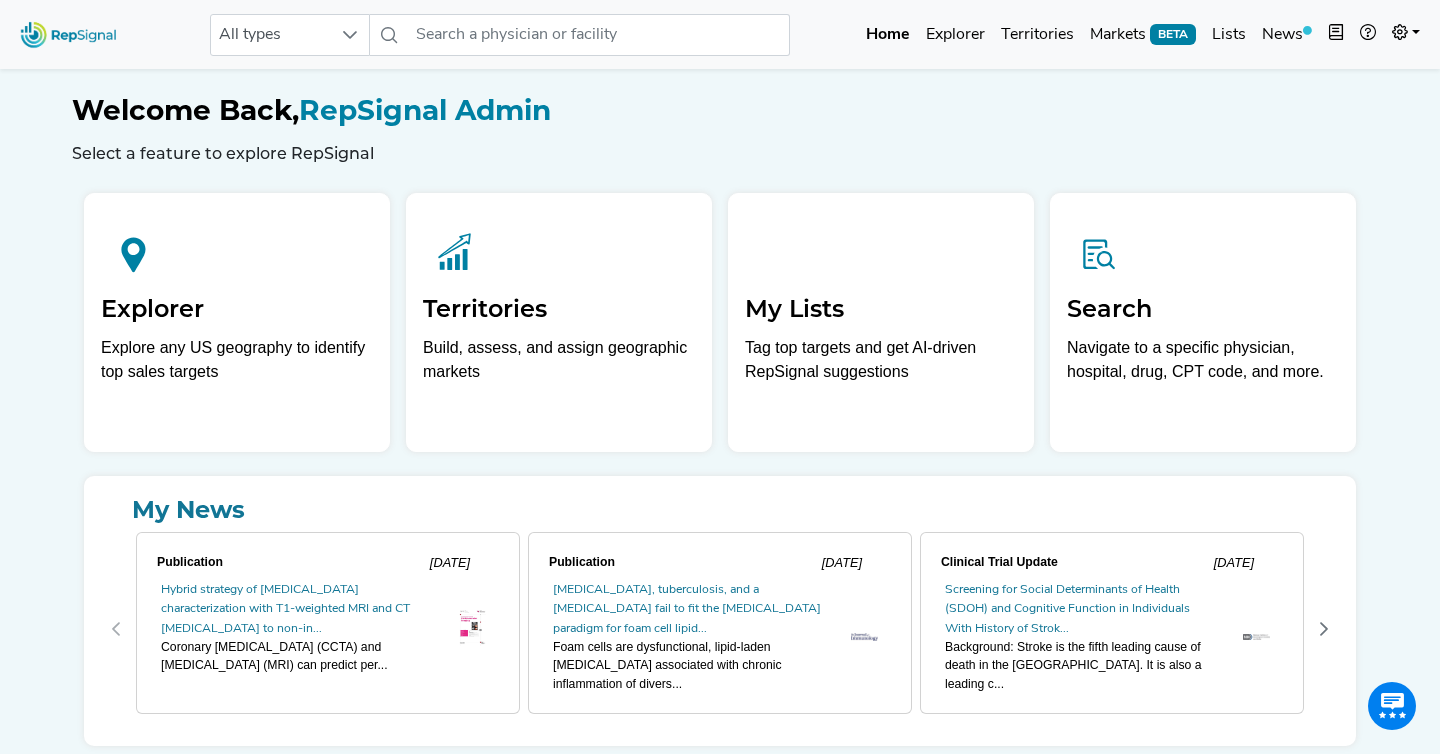 scroll, scrollTop: 0, scrollLeft: 0, axis: both 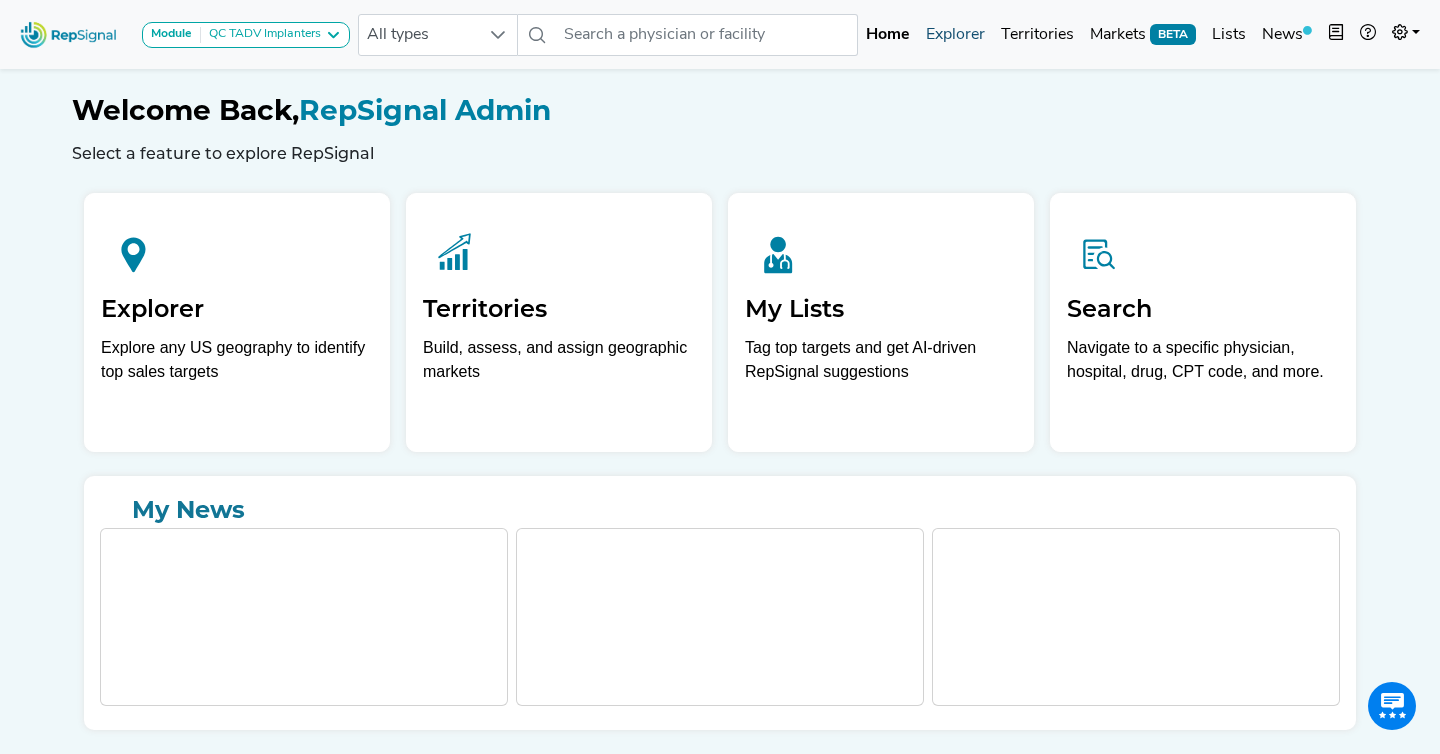 click on "Explorer" at bounding box center [955, 35] 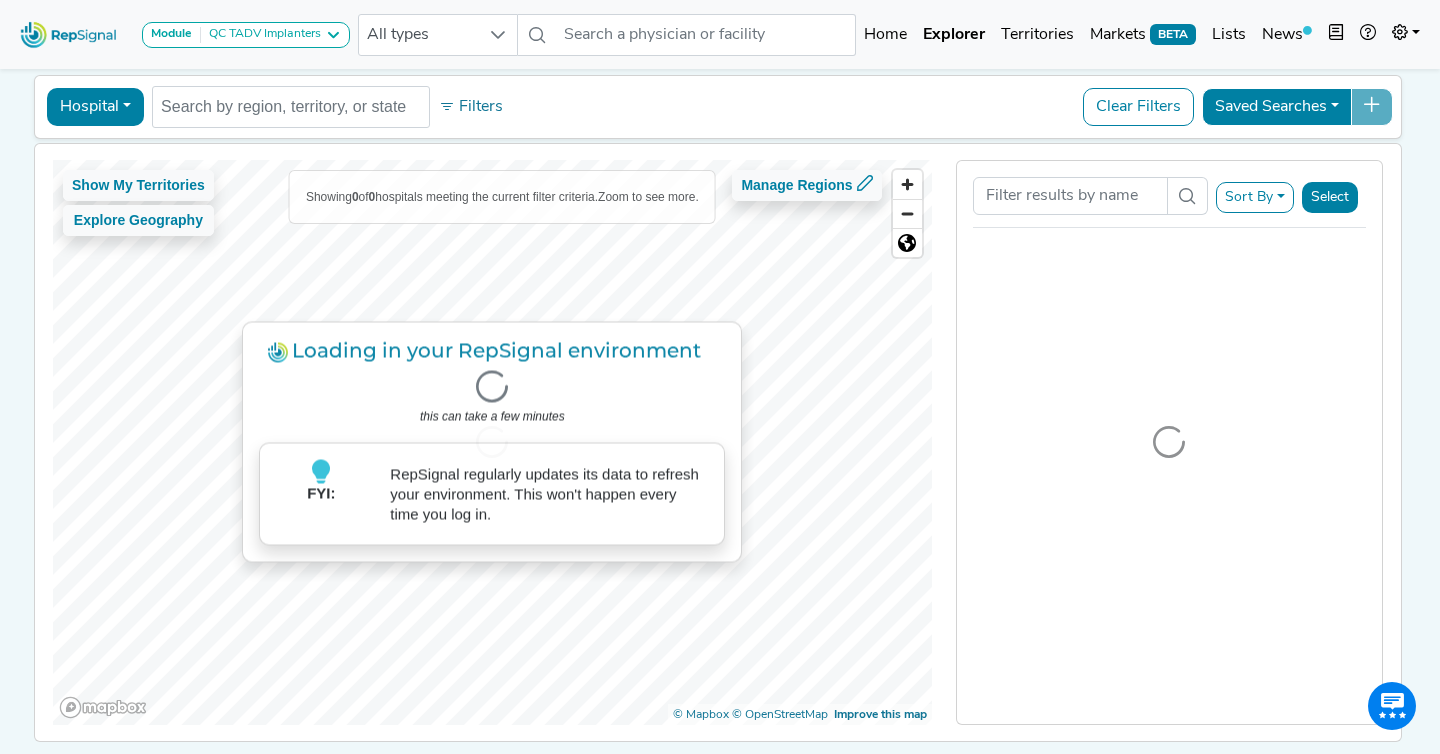 scroll, scrollTop: 85, scrollLeft: 0, axis: vertical 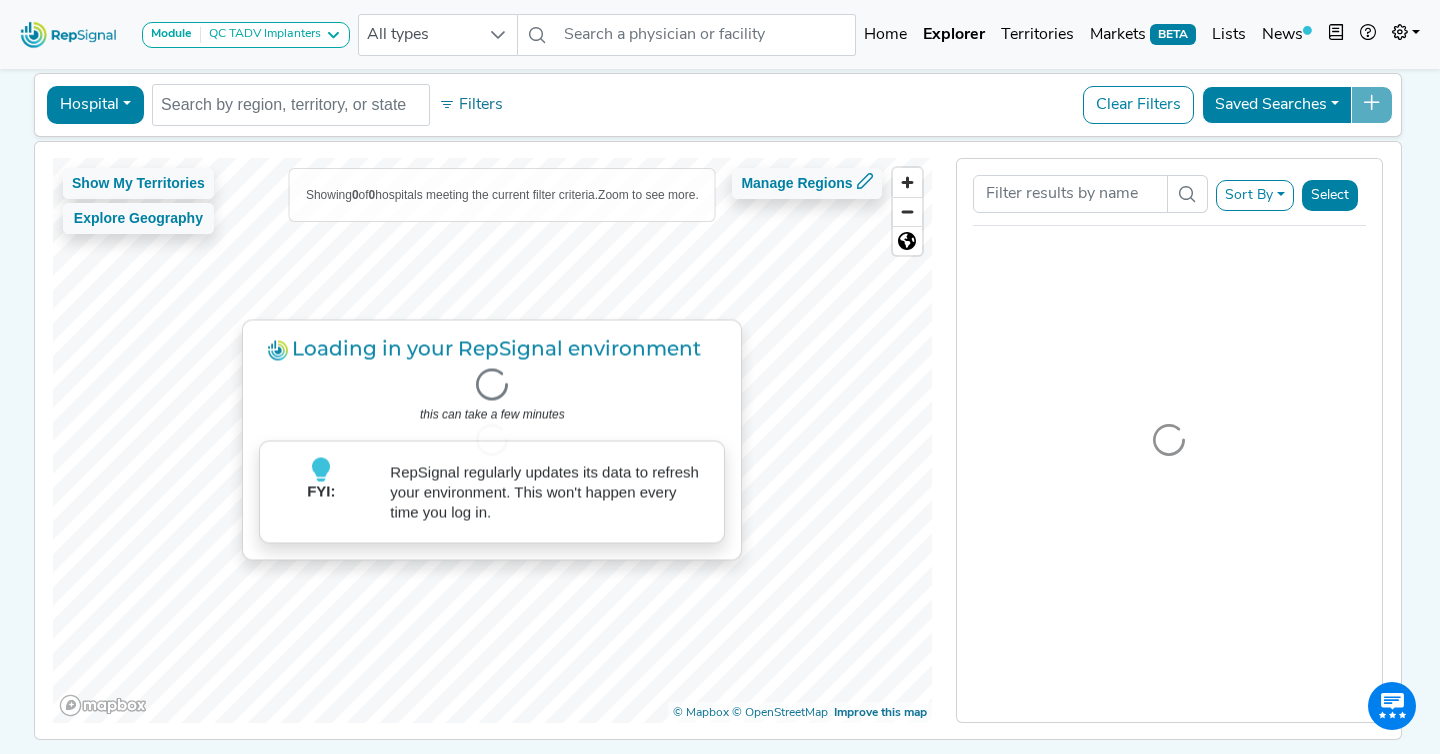 click on "Module QC TADV Implanters AV Access Airway Clearance Ambulatory ECG Amputation & Vascular Interventions Arth. Shoulder & Knee Autism Testing BPH Bladder Procedures Breast Cancer Resection Breast Ultrasound Breast/Lung Cancer Screenings Bronchoscopy Demo Cardiac Stress Test Cardiac Surgery Colectomy Colonoscopy Creation of Shunt Dialysis AV Access EEG ERCP & Cholangioscopy Endoscopy Fem Pop  Flex Angiography Glaucoma Treatment Head and Neck MRI Heart Failure Hernia Repair High Value Capnography Procedures Hysterectomy ICU Demo Interventional Cardio / EP Kidney Transplant Knee Replacement Laparoscopic Cholecystectomy Mammography Mechanical Thrombectomy Mechanical Ventilation Medical Oncology Nerve Repair & Breast Reconstruction Neuro Data Validation Module Neurology Neurosurgery Non-Routine Blood Draw/Access Only HFCWO Procedures Orthopedic Trauma PCI & PVI PCNL Percutaneous Coronary Intervention (PCI) Peripheral Peripheral Vascular Interventions Podiatry Prostate Cancer Screening Prostate Cryoablation SRS SBRT" at bounding box center (720, 371) 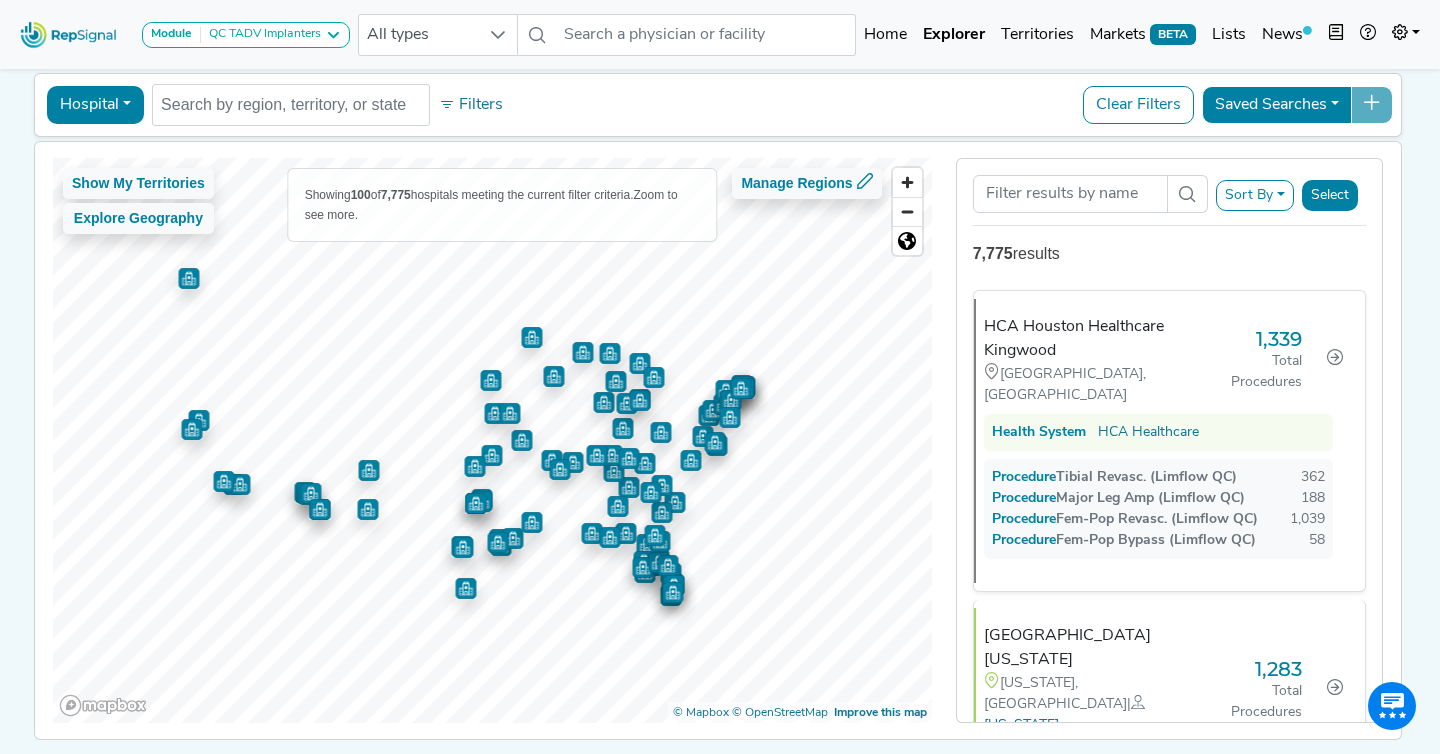 click on "Sort By" at bounding box center [1255, 195] 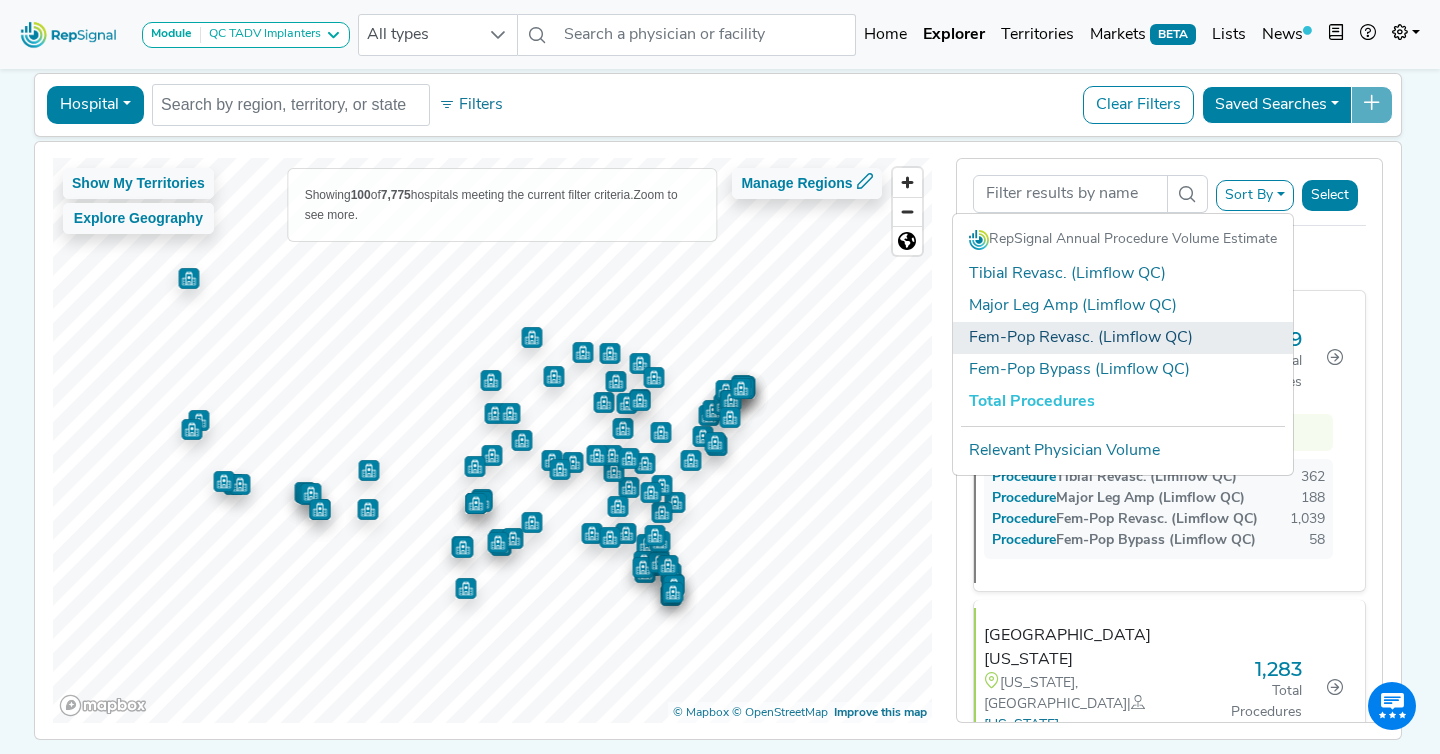 click on "Fem-Pop Revasc. (Limflow QC)" at bounding box center [1123, 338] 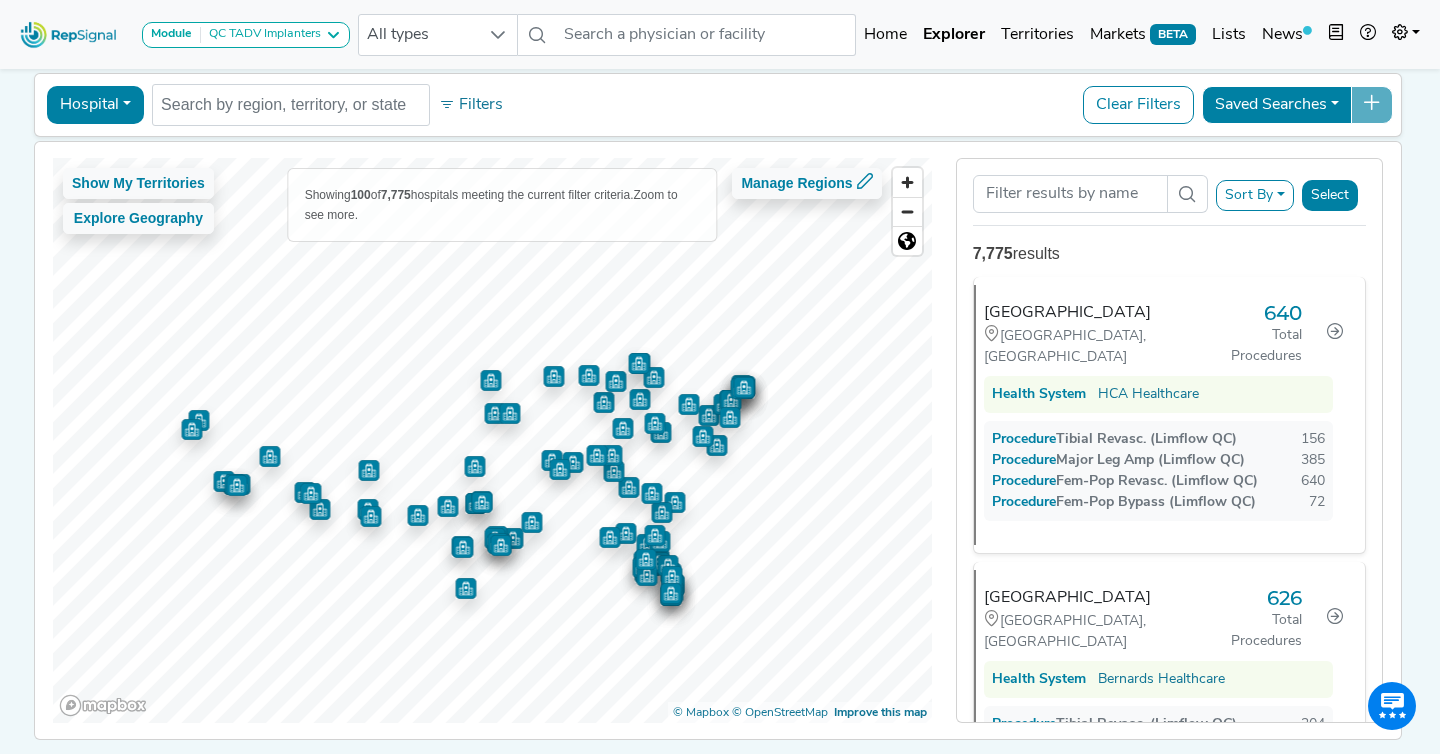 scroll, scrollTop: 0, scrollLeft: 0, axis: both 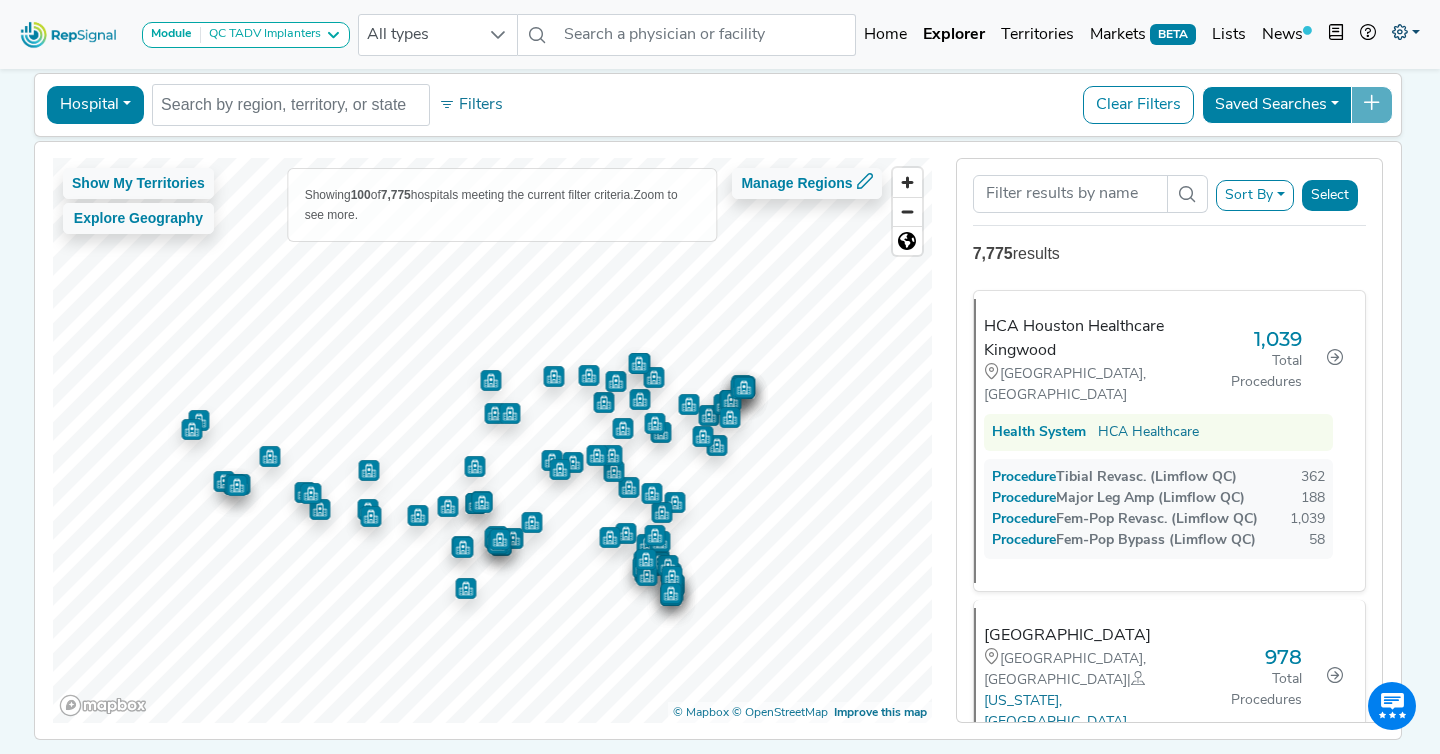 click at bounding box center (1400, 32) 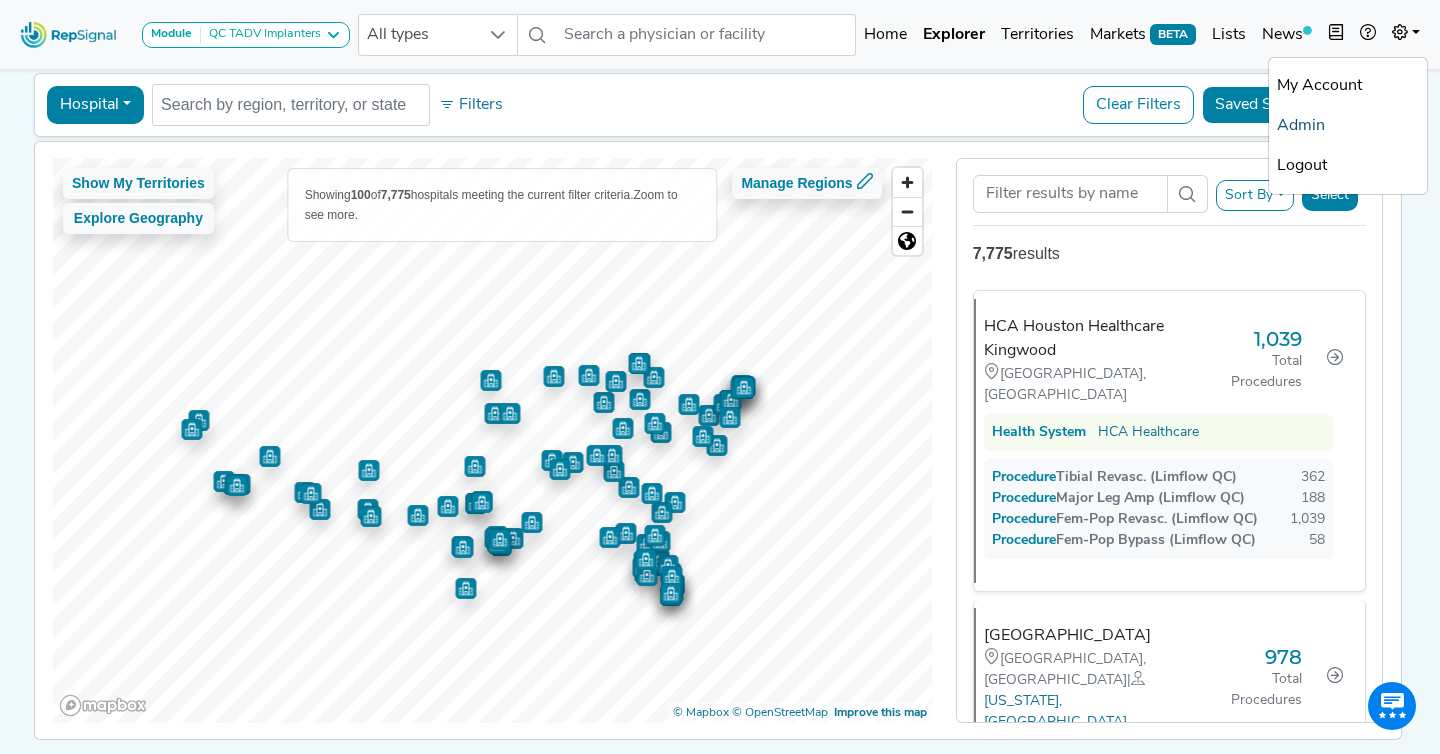 click on "Admin" at bounding box center (1348, 126) 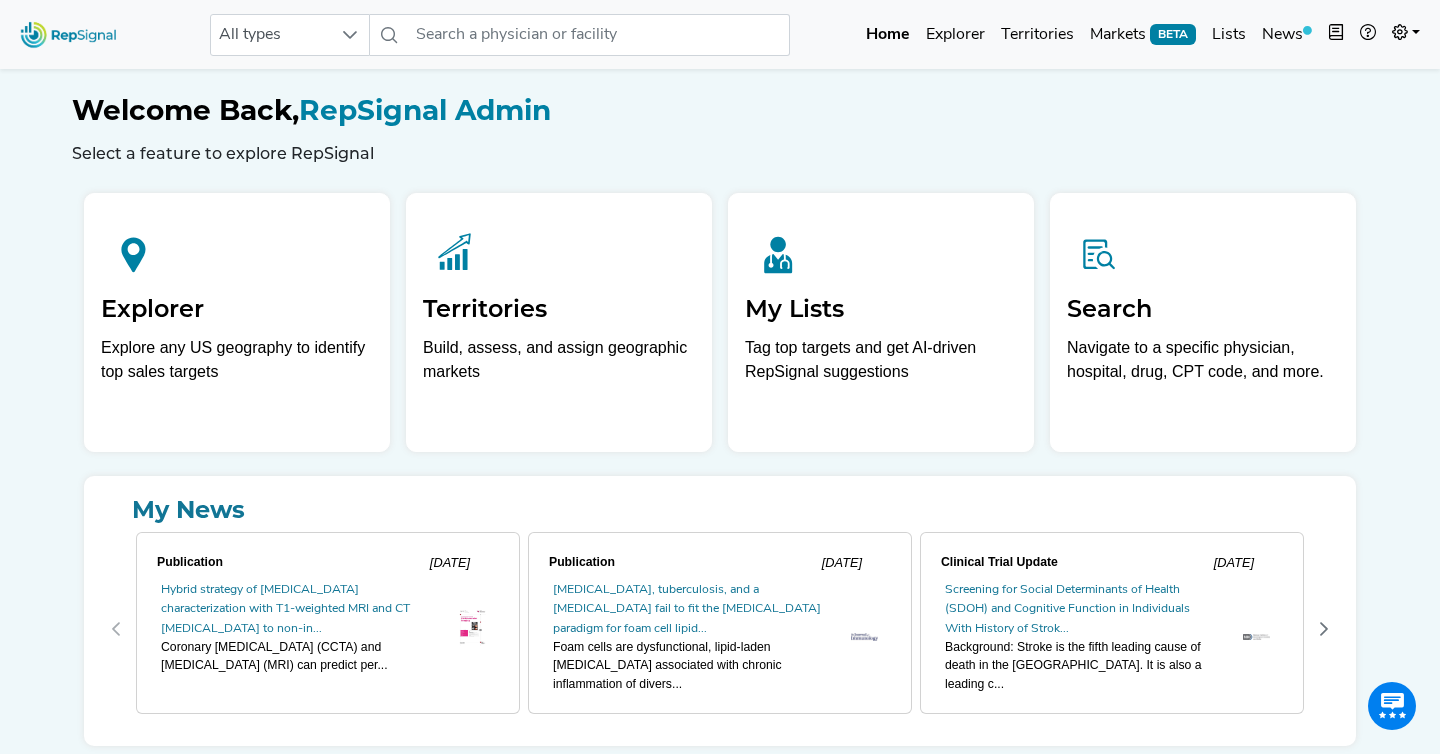 scroll, scrollTop: 0, scrollLeft: 0, axis: both 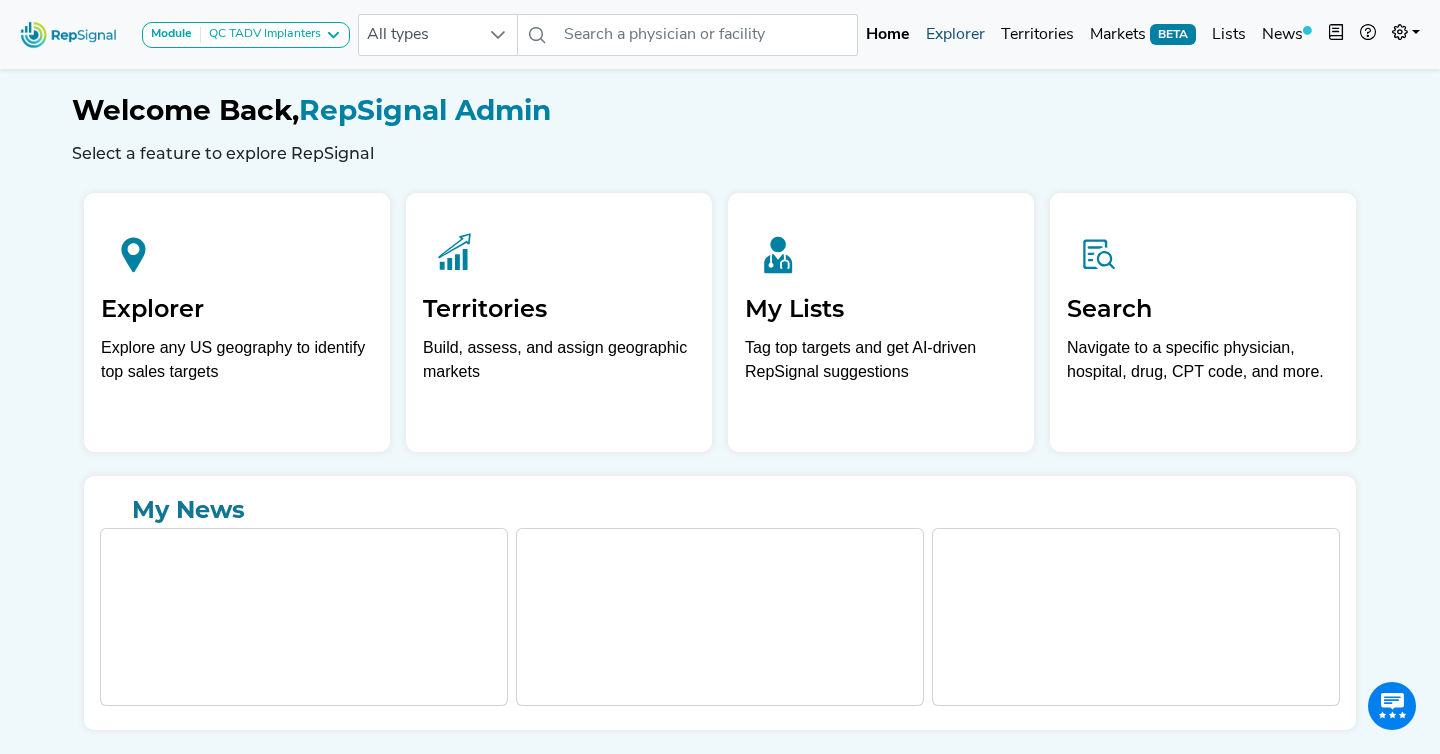 click on "Explorer" at bounding box center (955, 35) 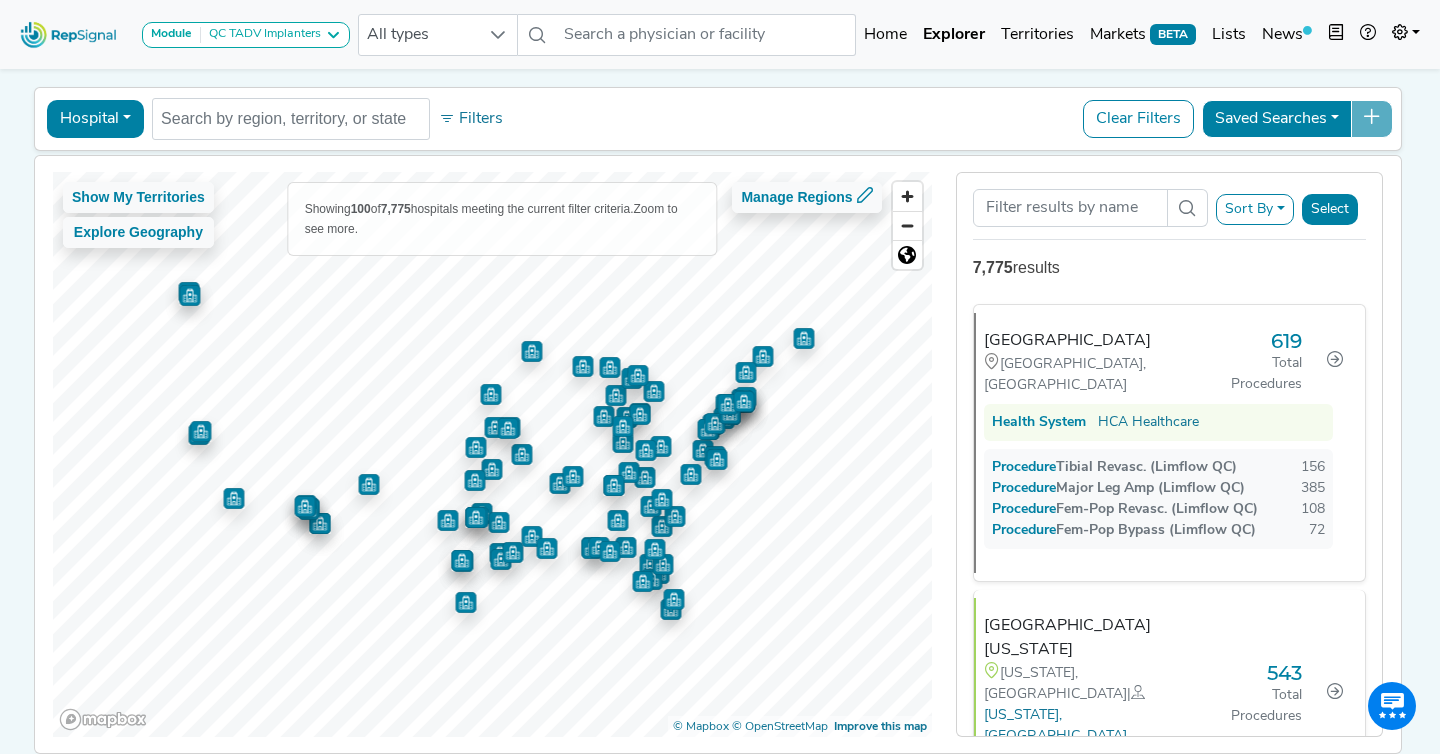 scroll, scrollTop: 72, scrollLeft: 0, axis: vertical 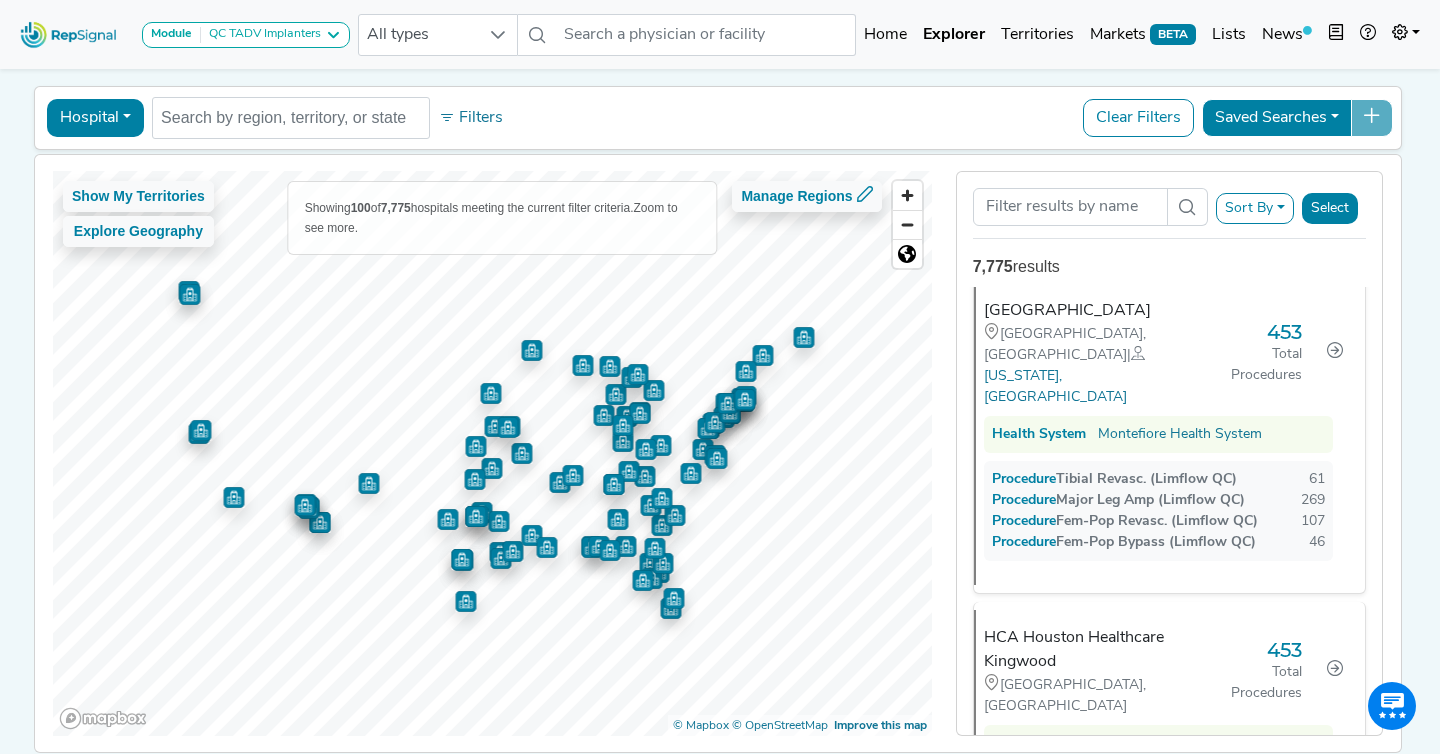 click on "Sort By" at bounding box center [1255, 208] 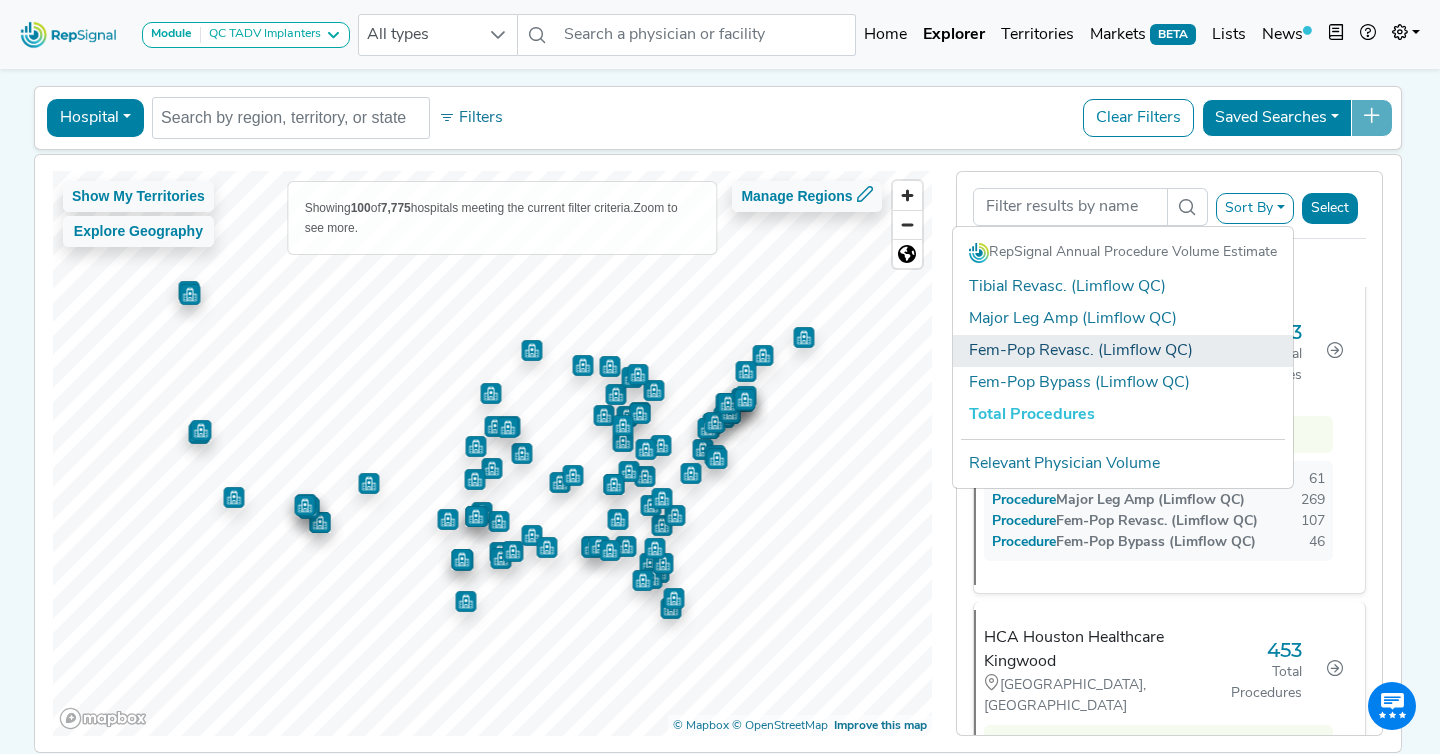 click on "Fem-Pop Revasc. (Limflow QC)" at bounding box center [1123, 351] 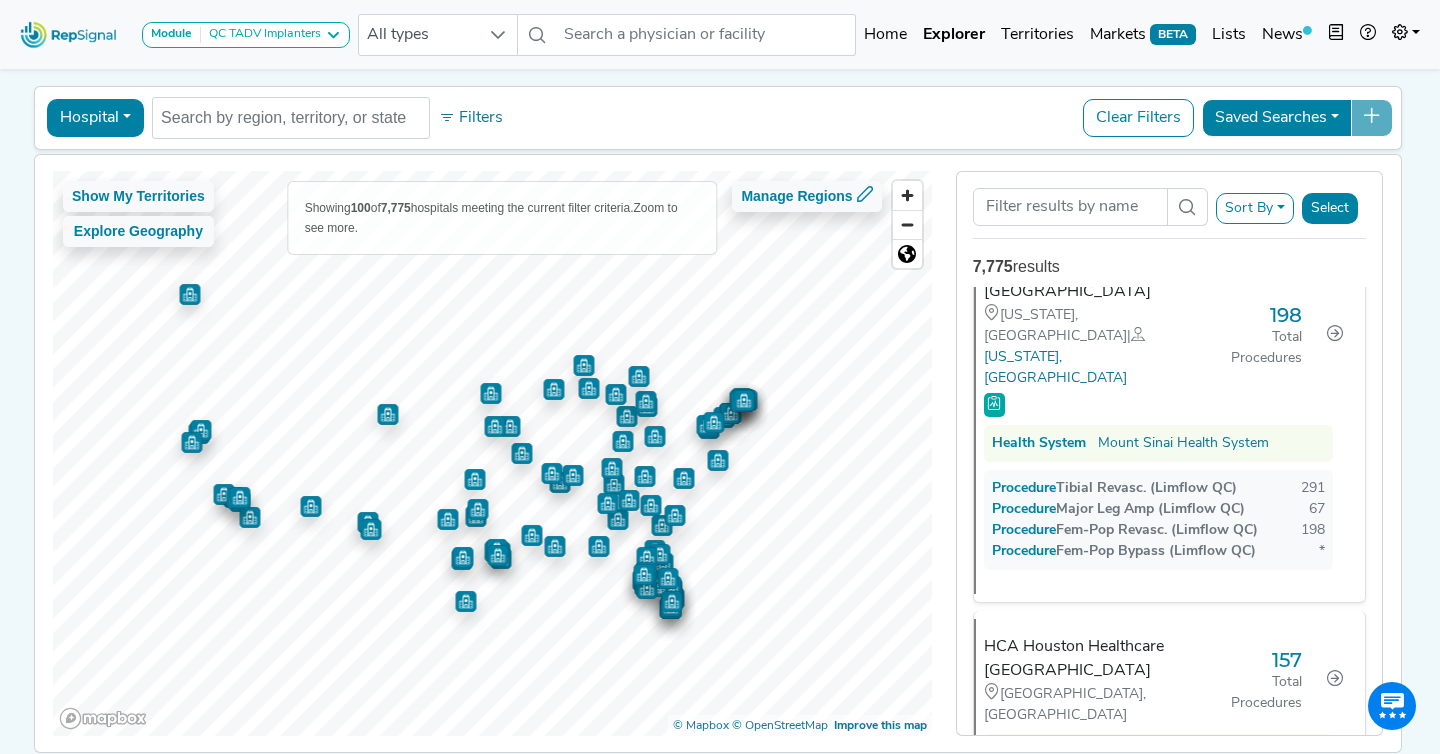 scroll, scrollTop: 0, scrollLeft: 0, axis: both 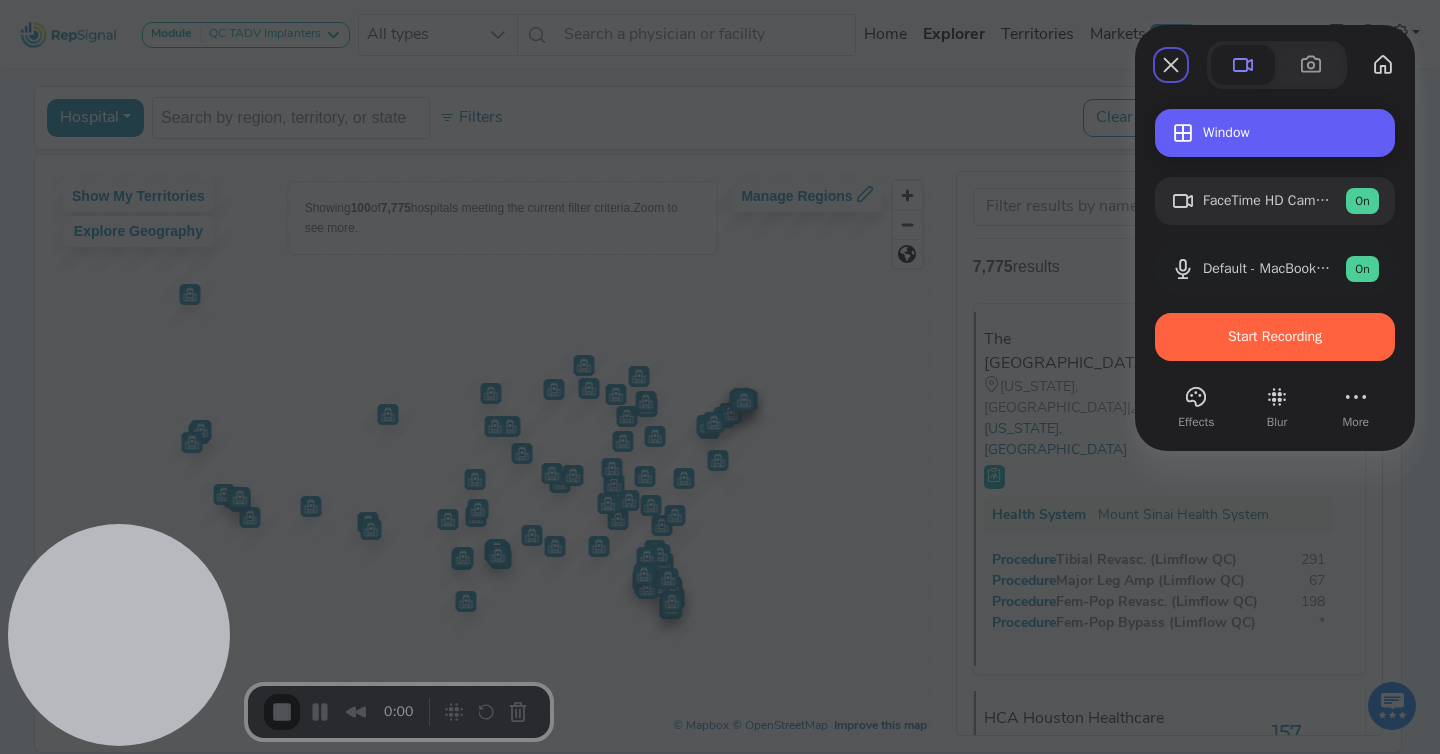 click on "Window" at bounding box center (1275, 133) 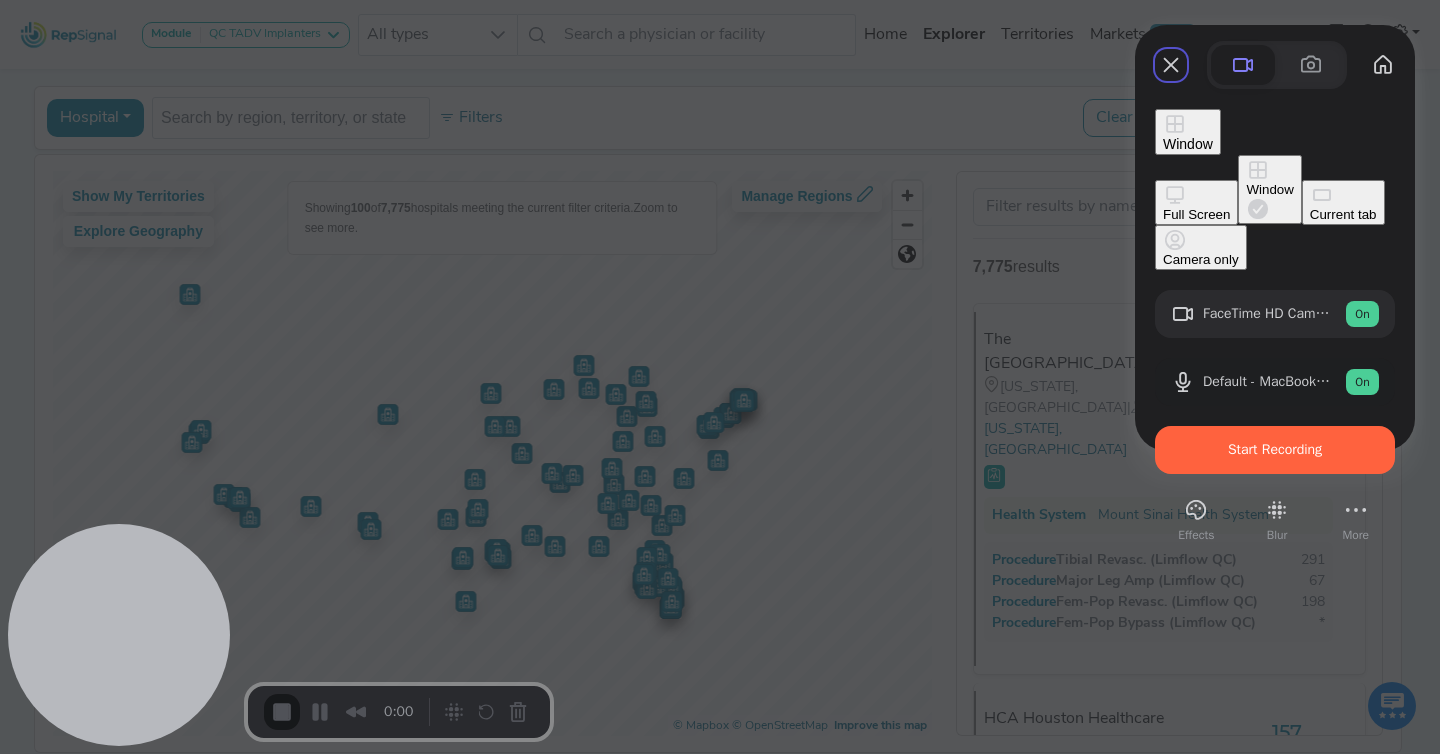 click on "Full Screen" at bounding box center [1196, 214] 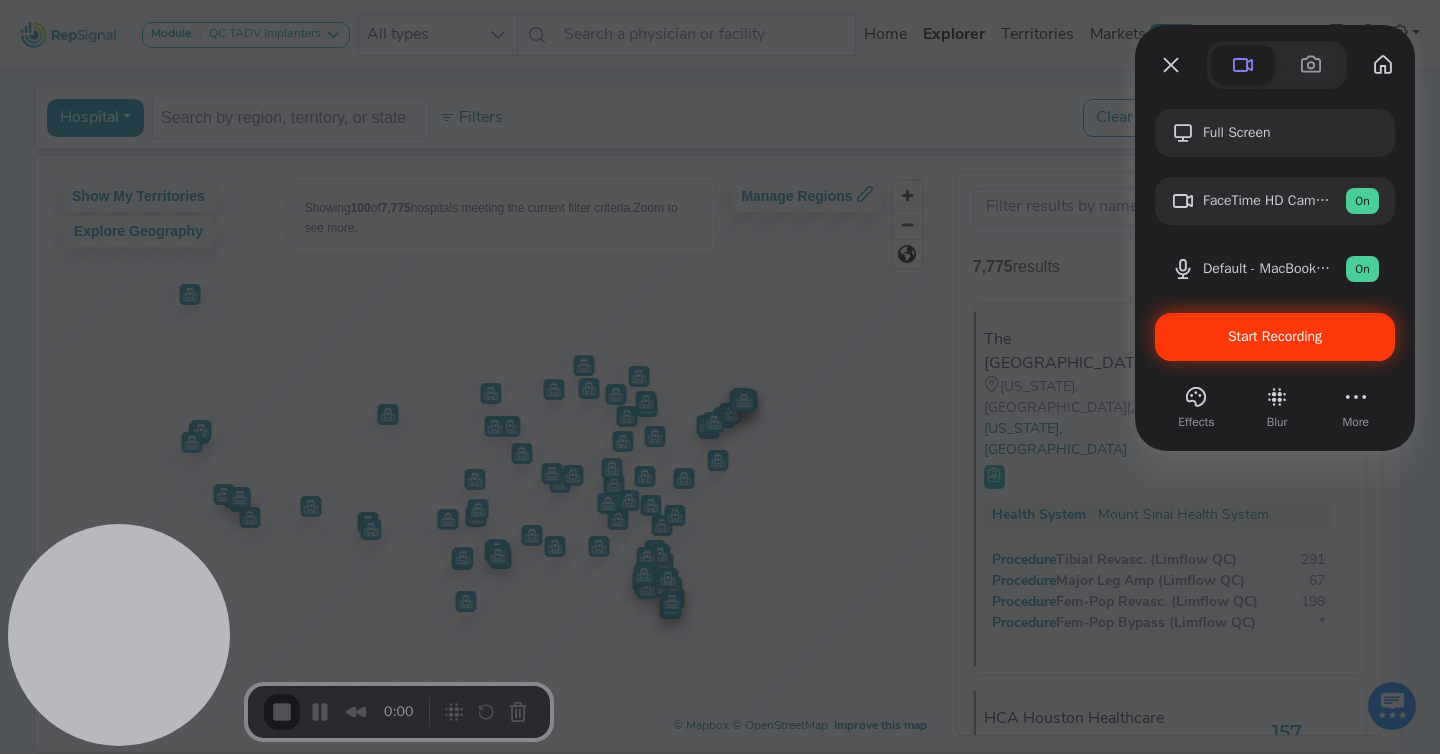 click on "Start Recording" at bounding box center [1275, 337] 